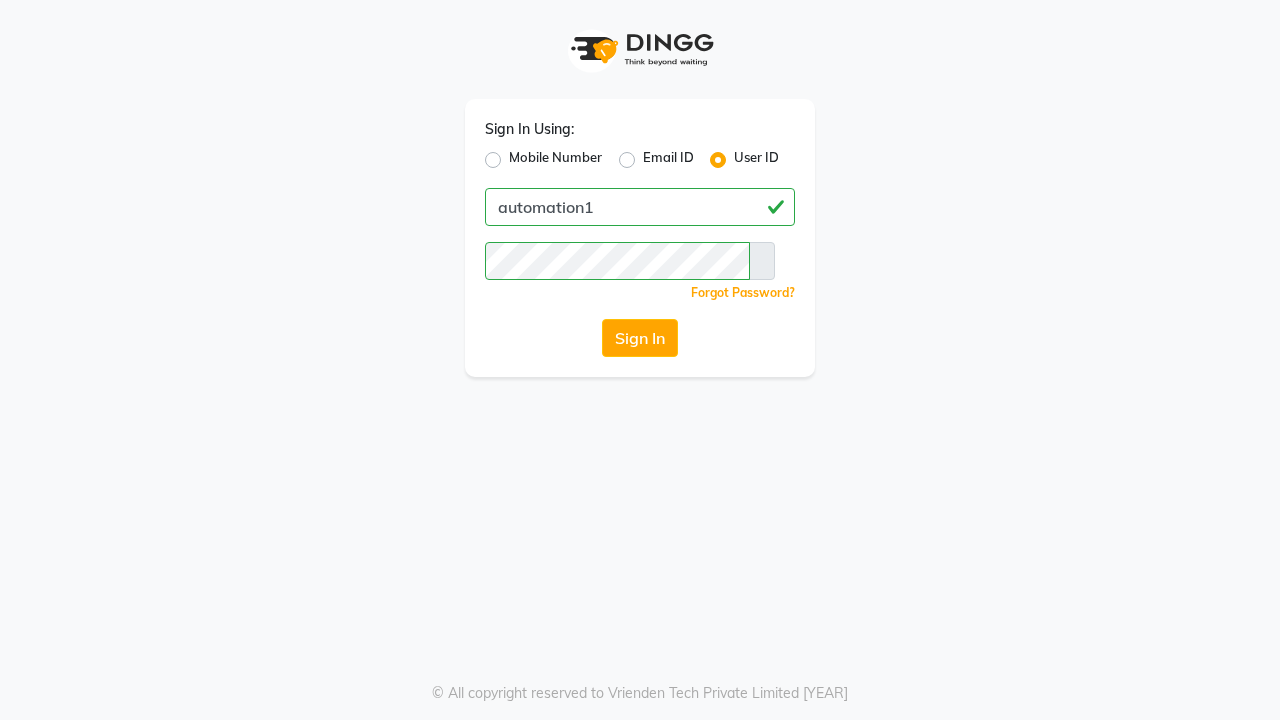 scroll, scrollTop: 0, scrollLeft: 0, axis: both 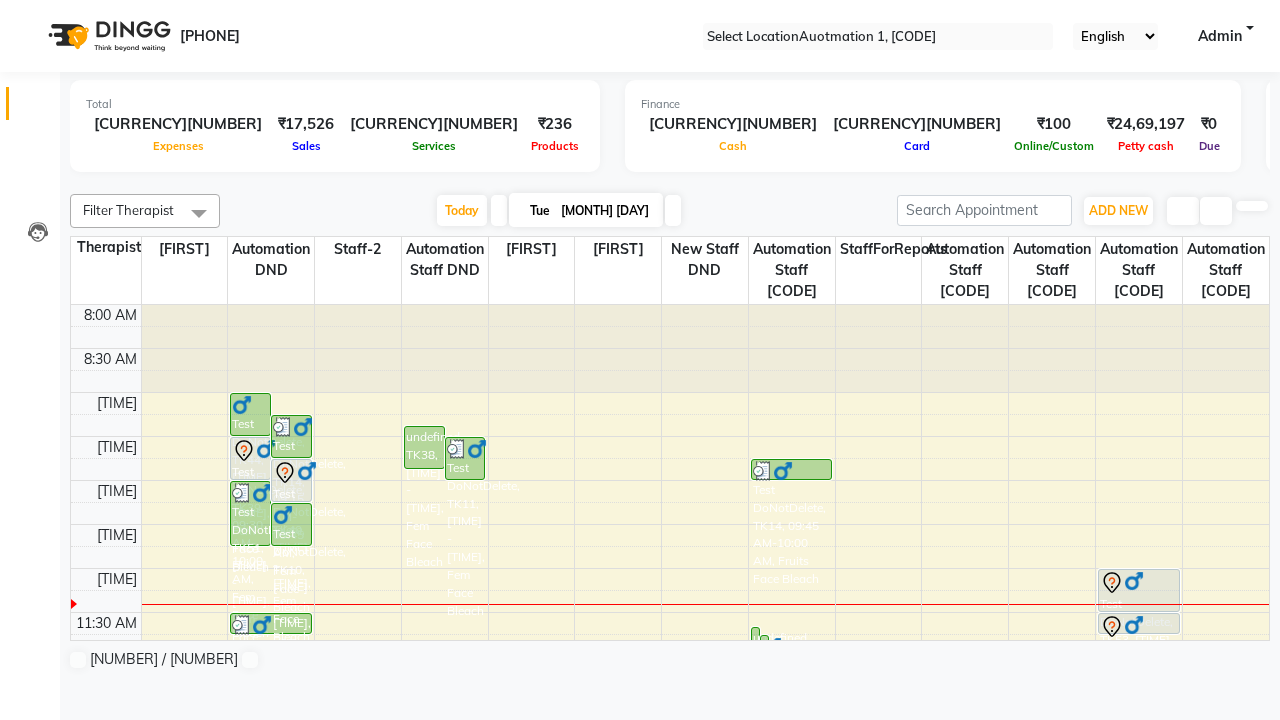 click at bounding box center [31, 8] 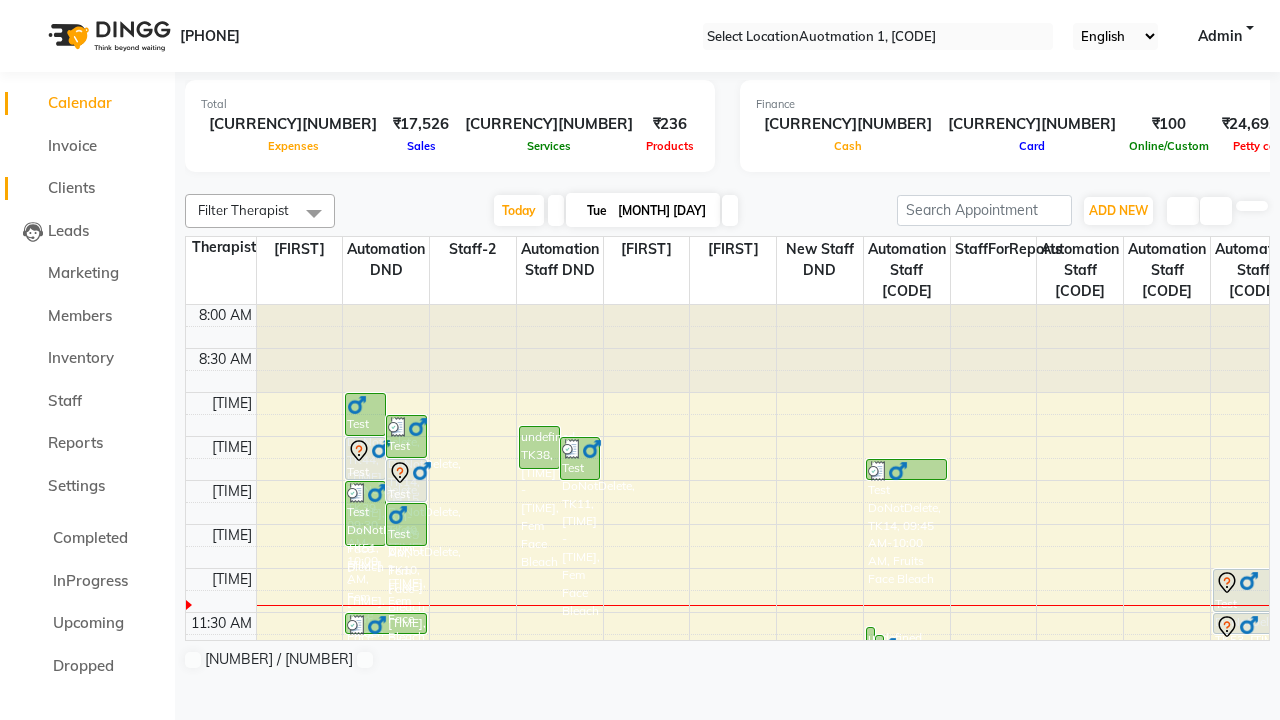 click on "Clients" at bounding box center (71, 187) 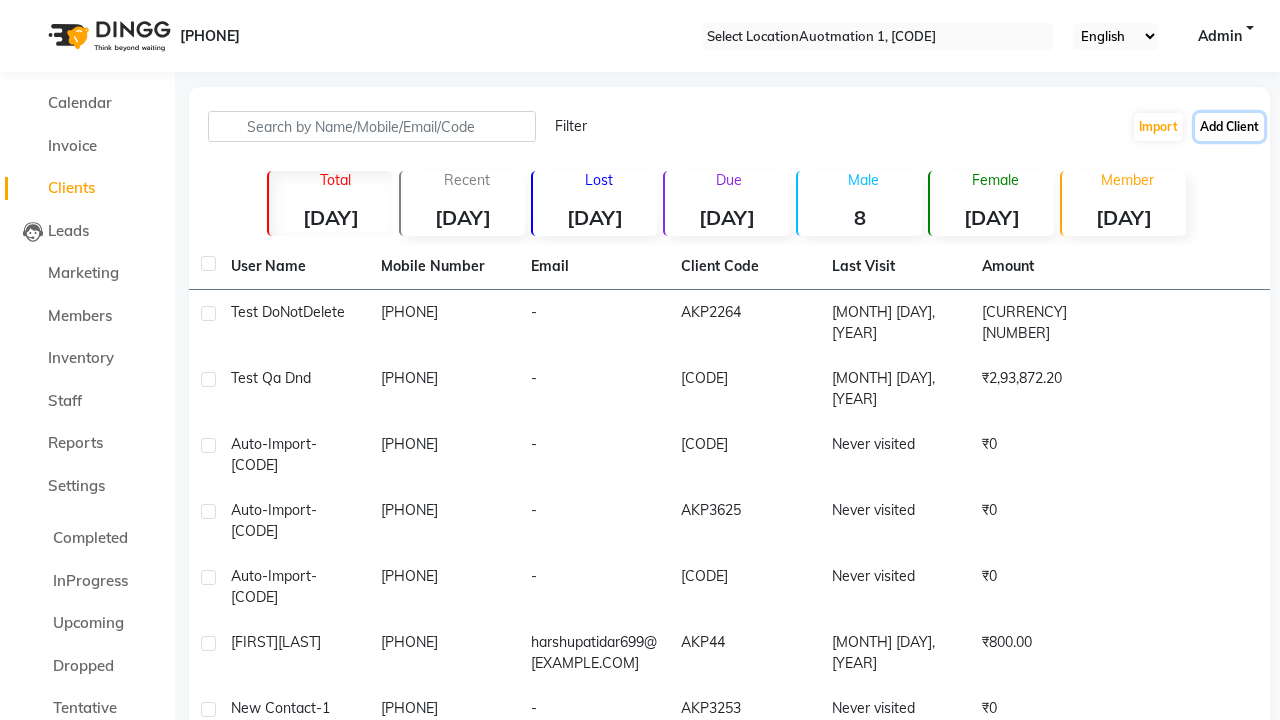 click on "Add Client" at bounding box center [1229, 127] 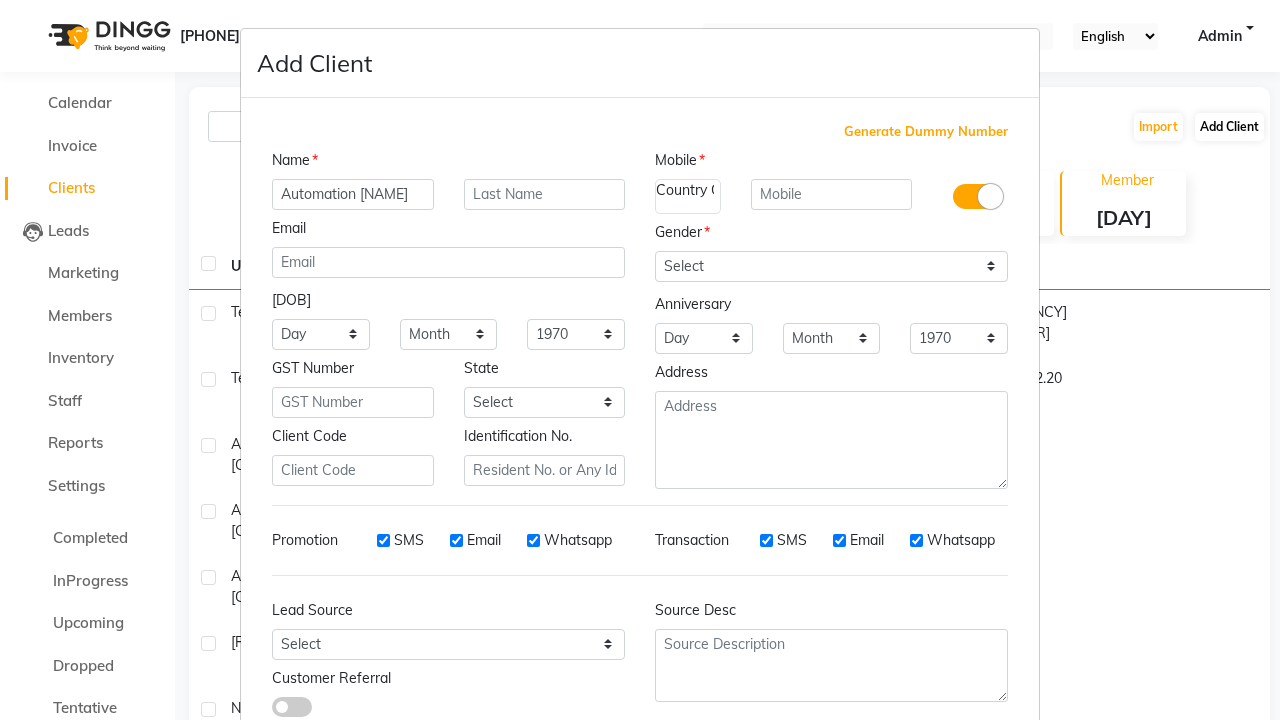type on "Automation [NAME]" 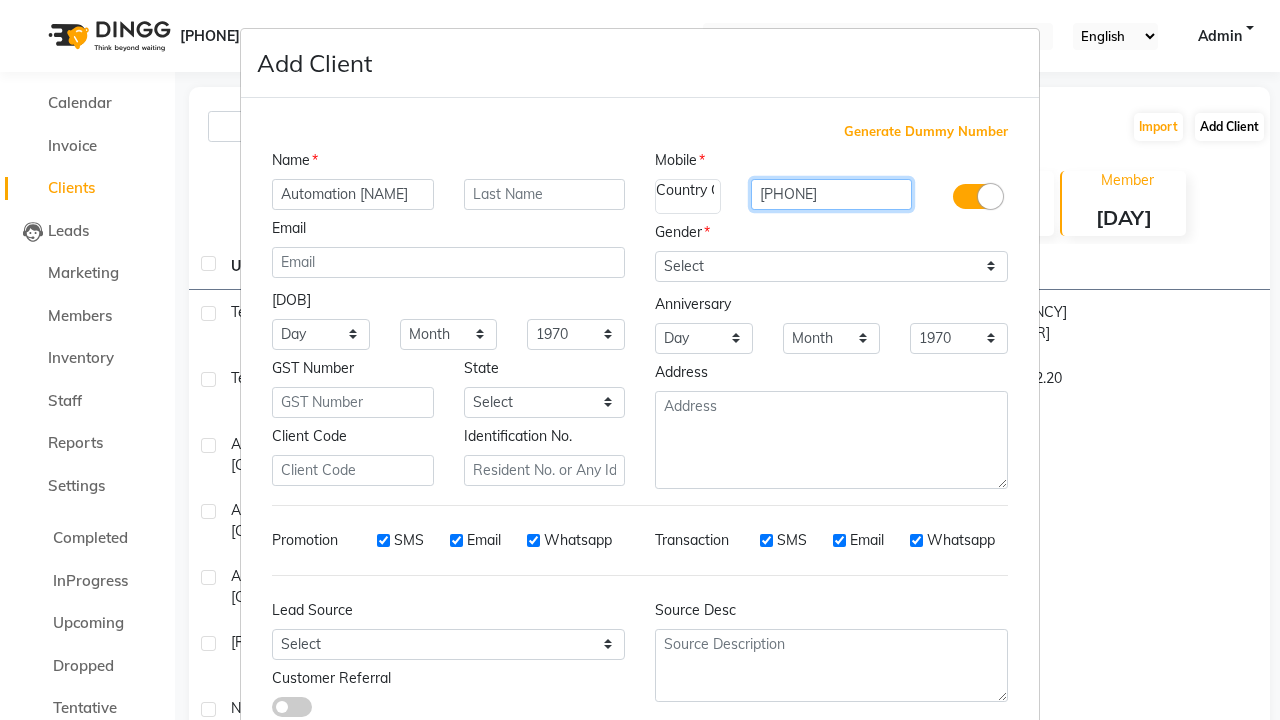 type on "[PHONE]" 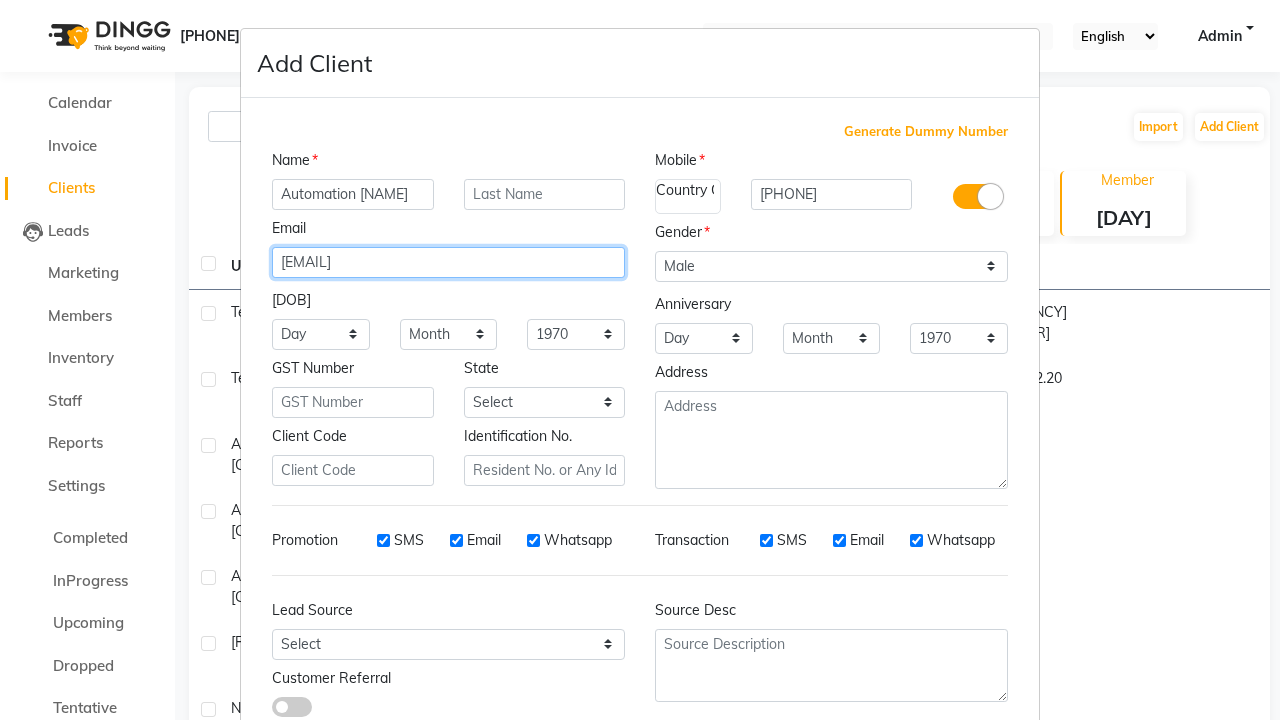 type on "[EMAIL]" 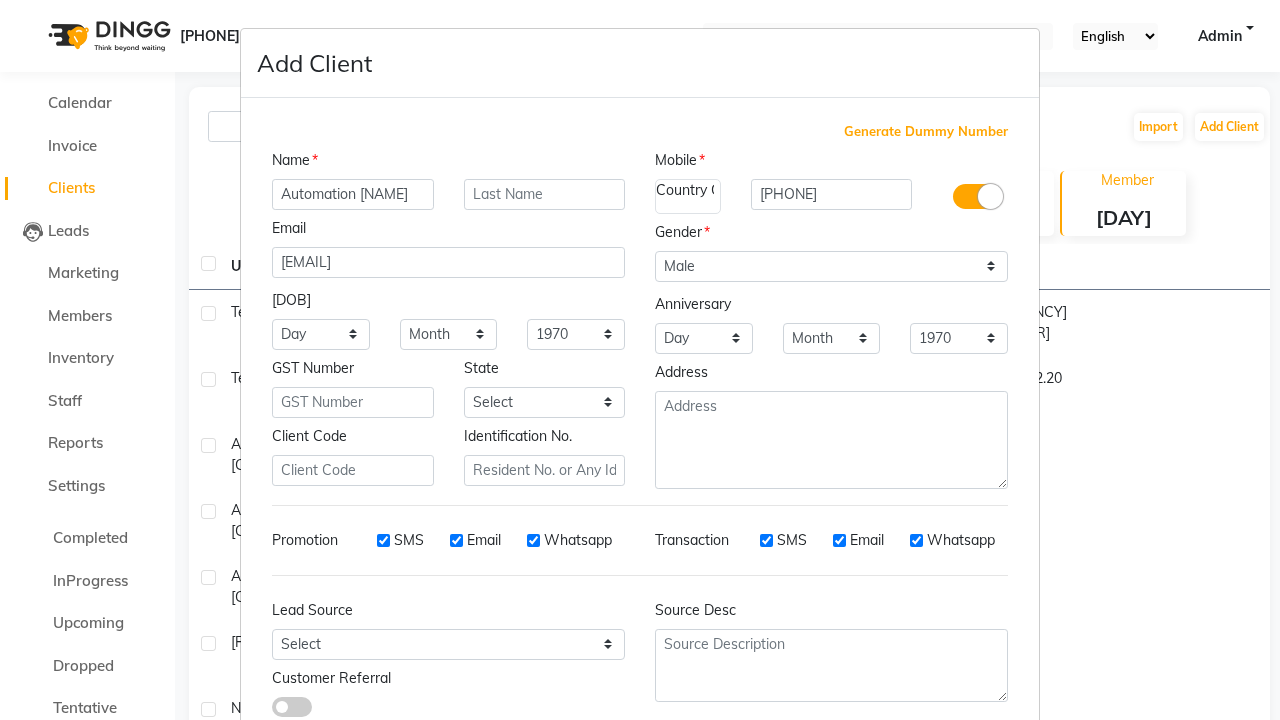 click on "Add" at bounding box center [910, 786] 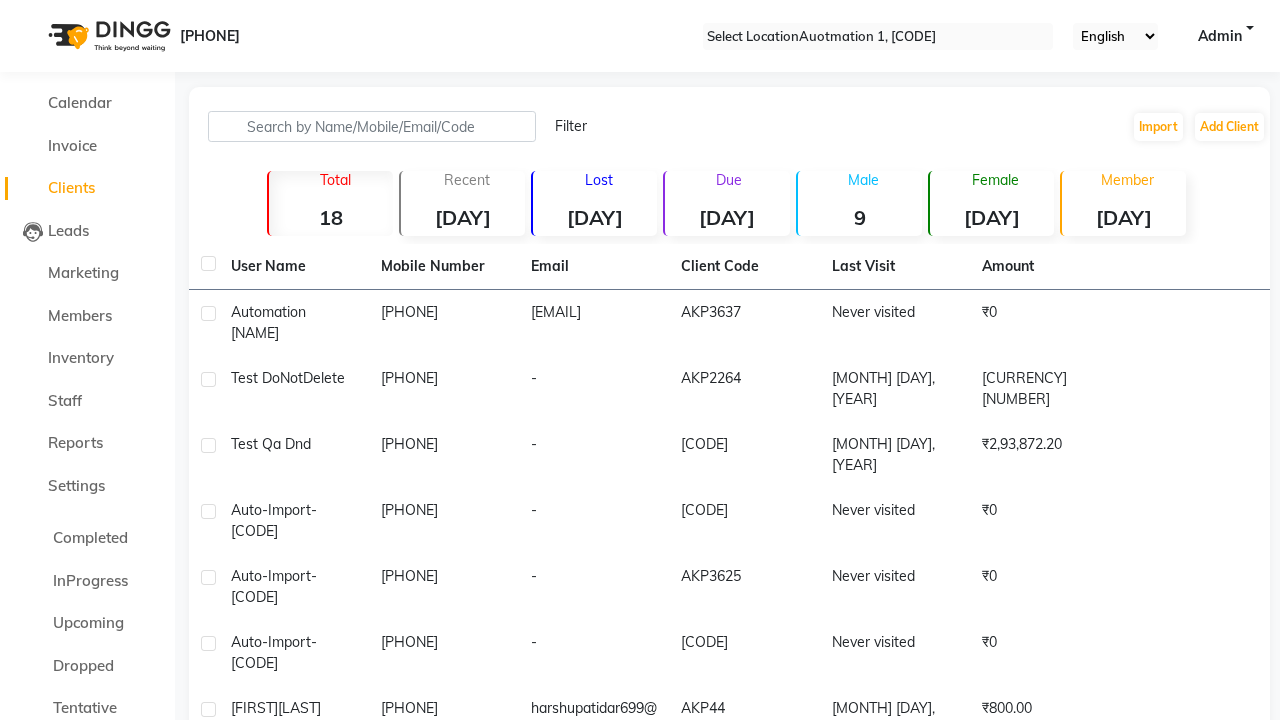 click on "Successfully created new user." at bounding box center (640, 1050) 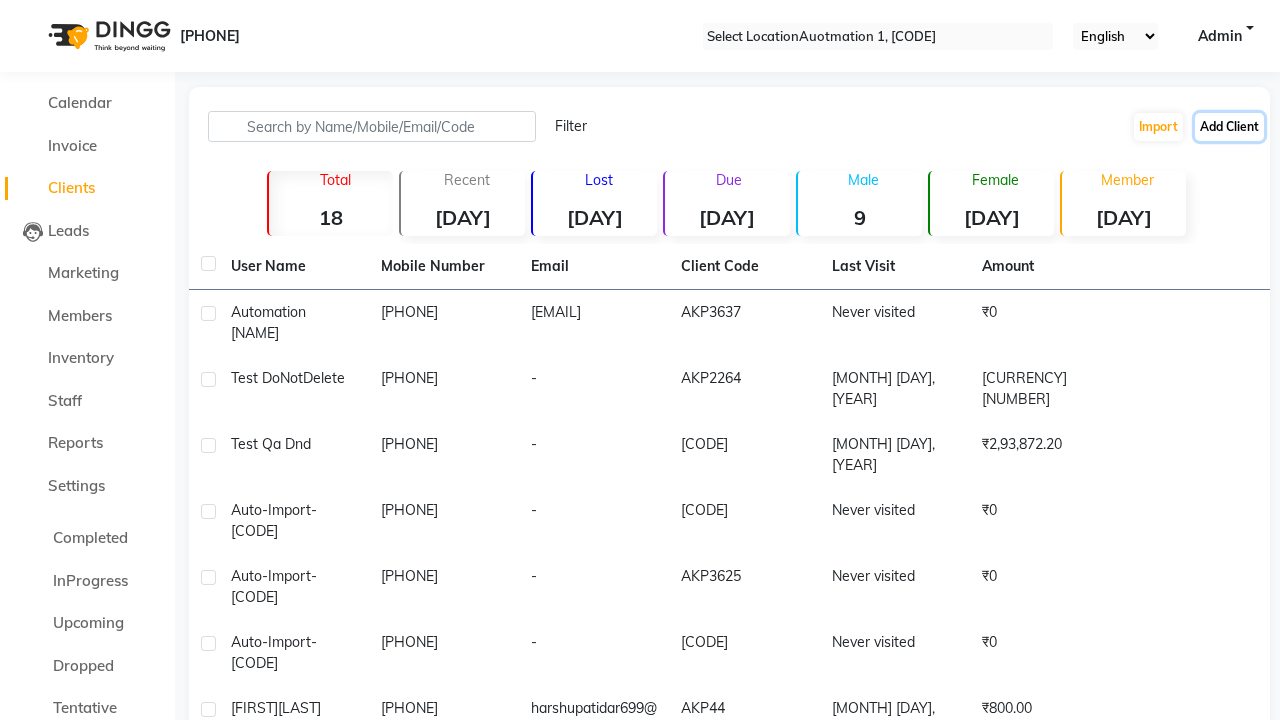 click on "Add Client" at bounding box center (1229, 127) 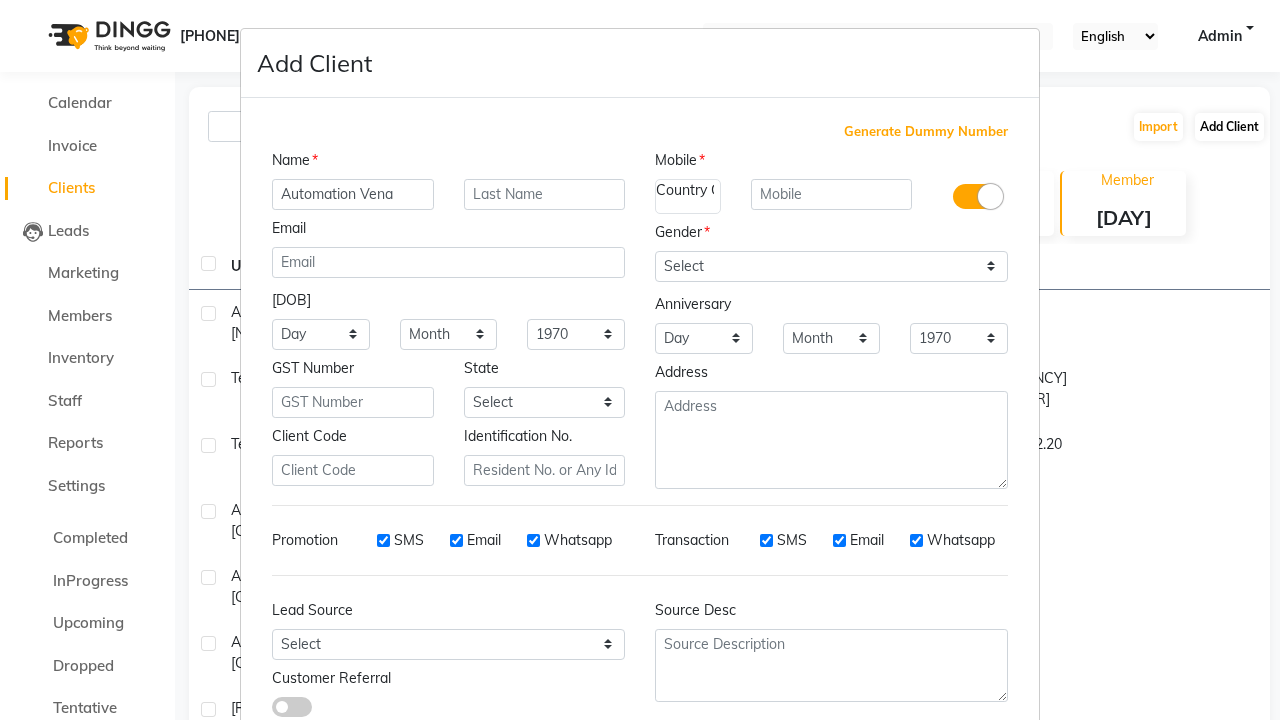 type on "Automation Vena" 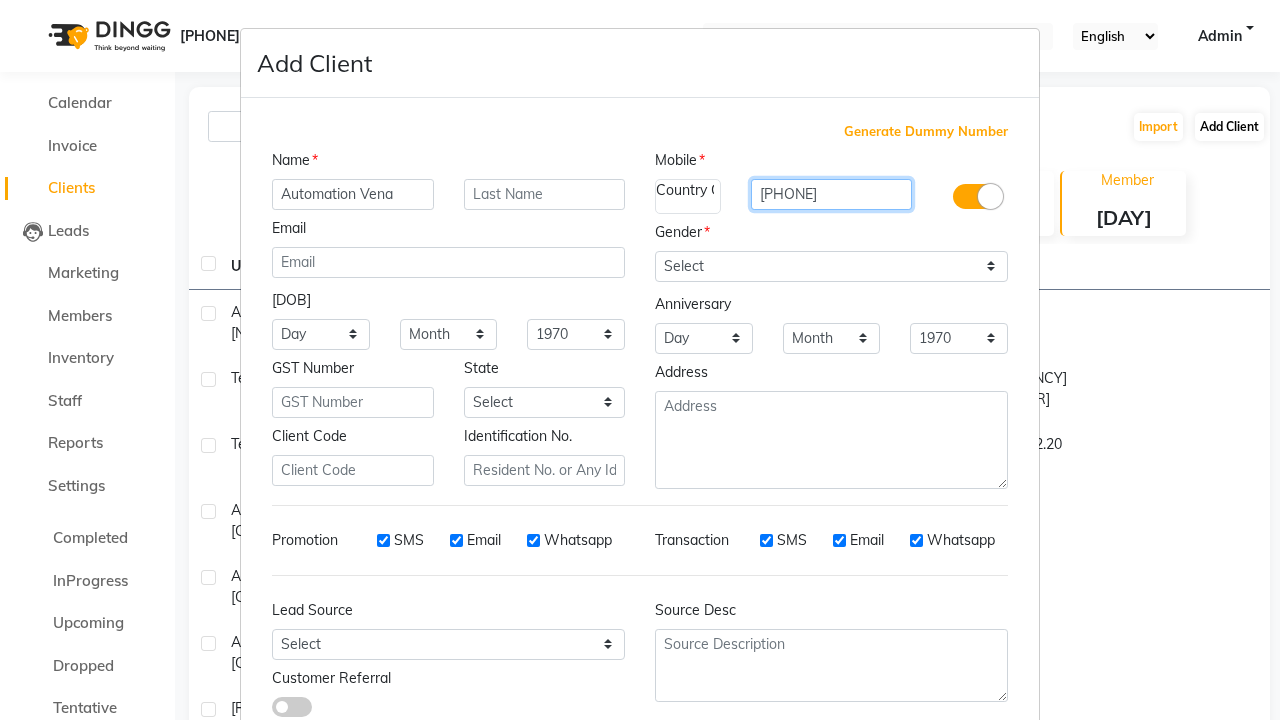 type on "[PHONE]" 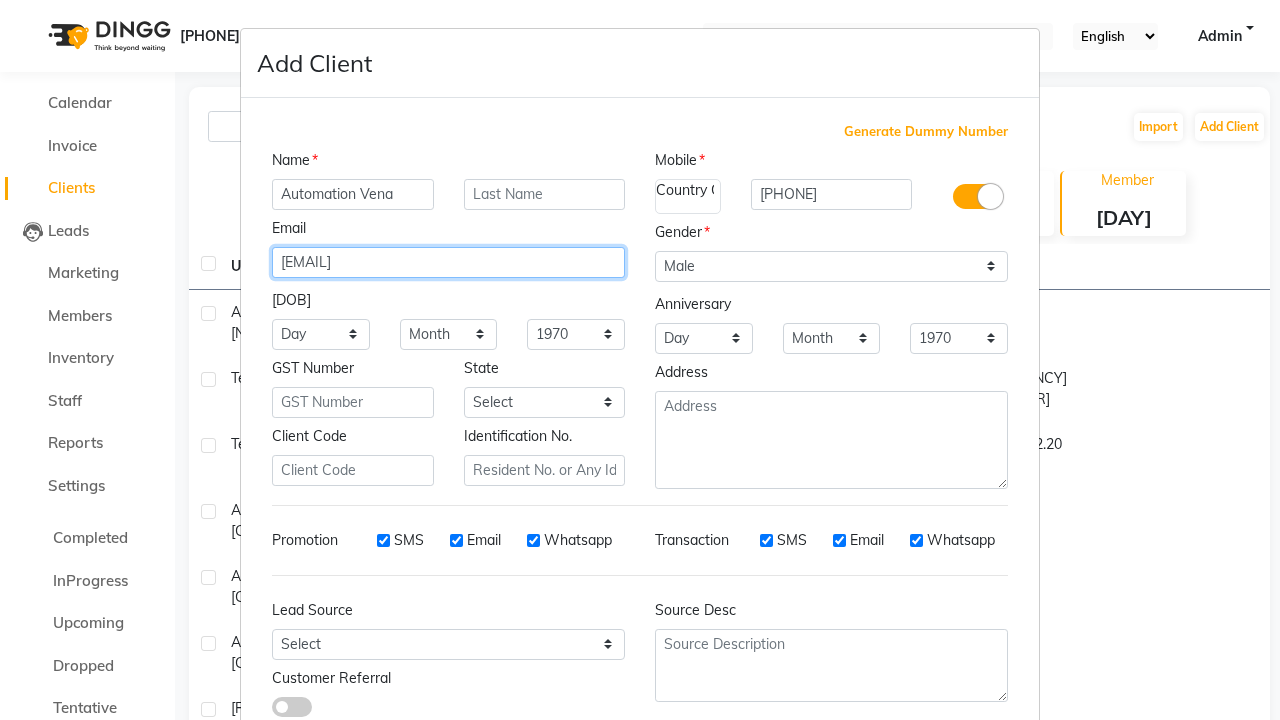 type on "[EMAIL]" 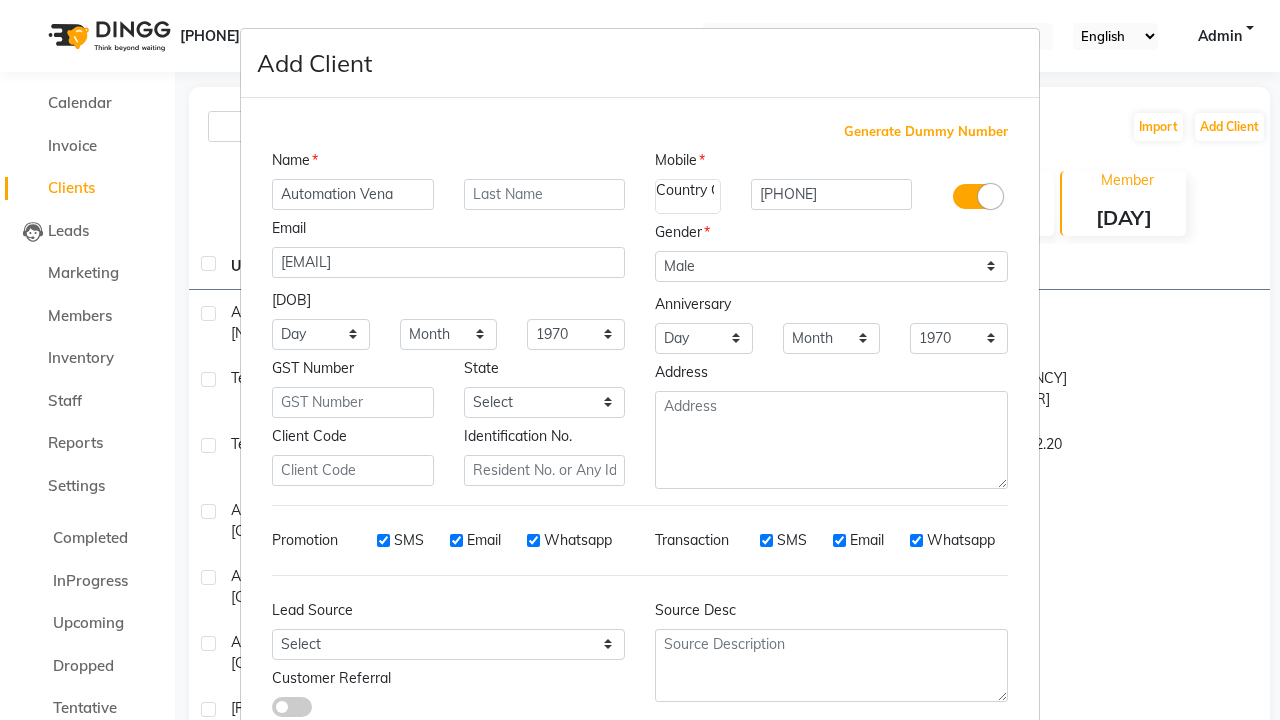click at bounding box center [292, 707] 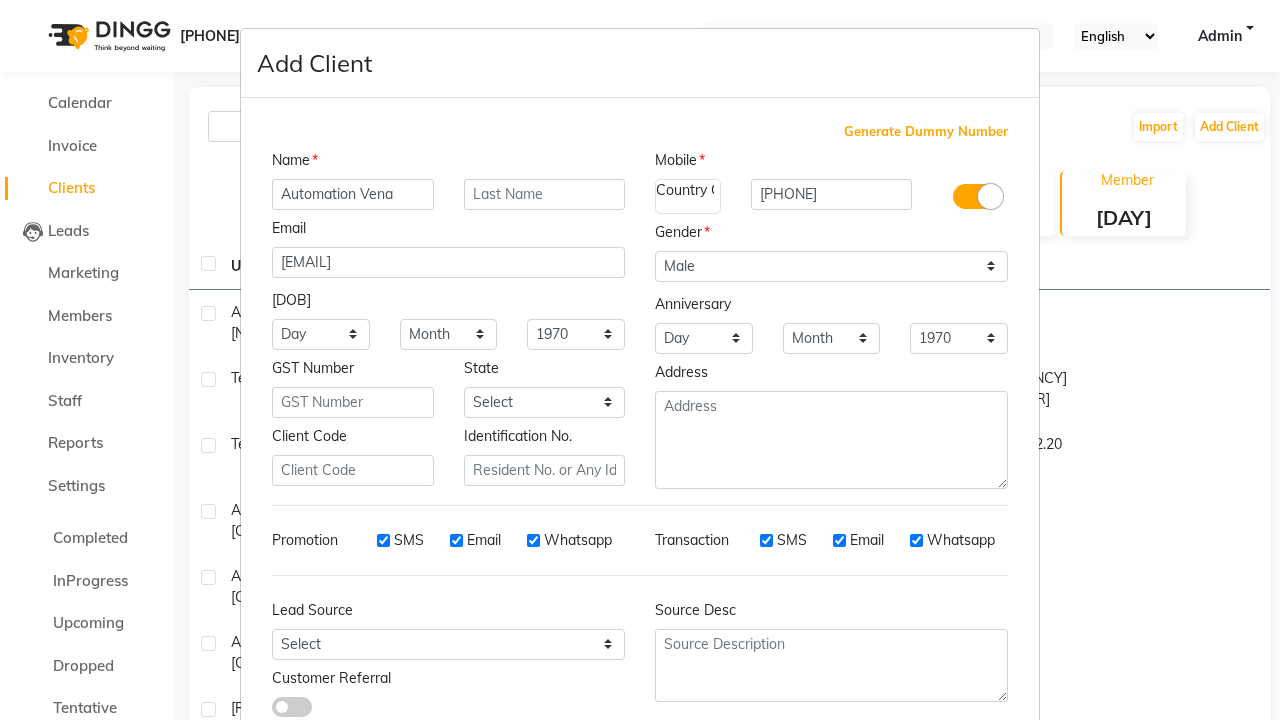 click at bounding box center [272, 712] 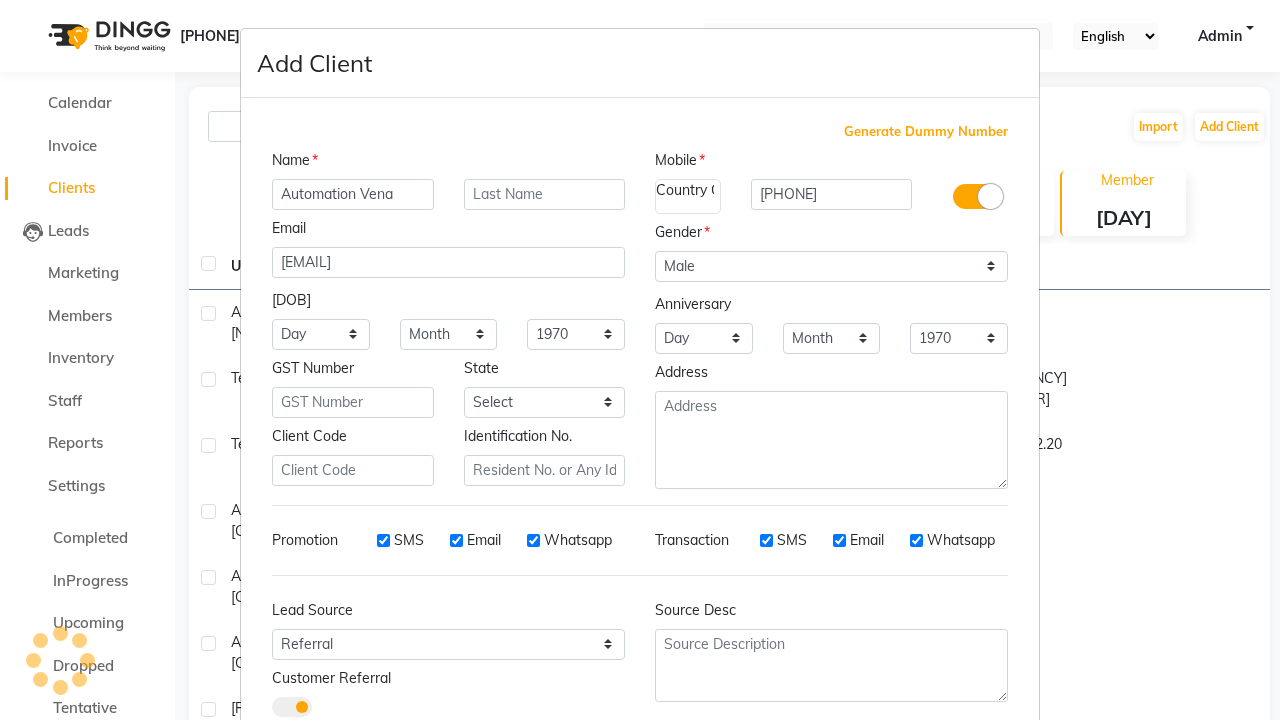 scroll, scrollTop: 49, scrollLeft: 0, axis: vertical 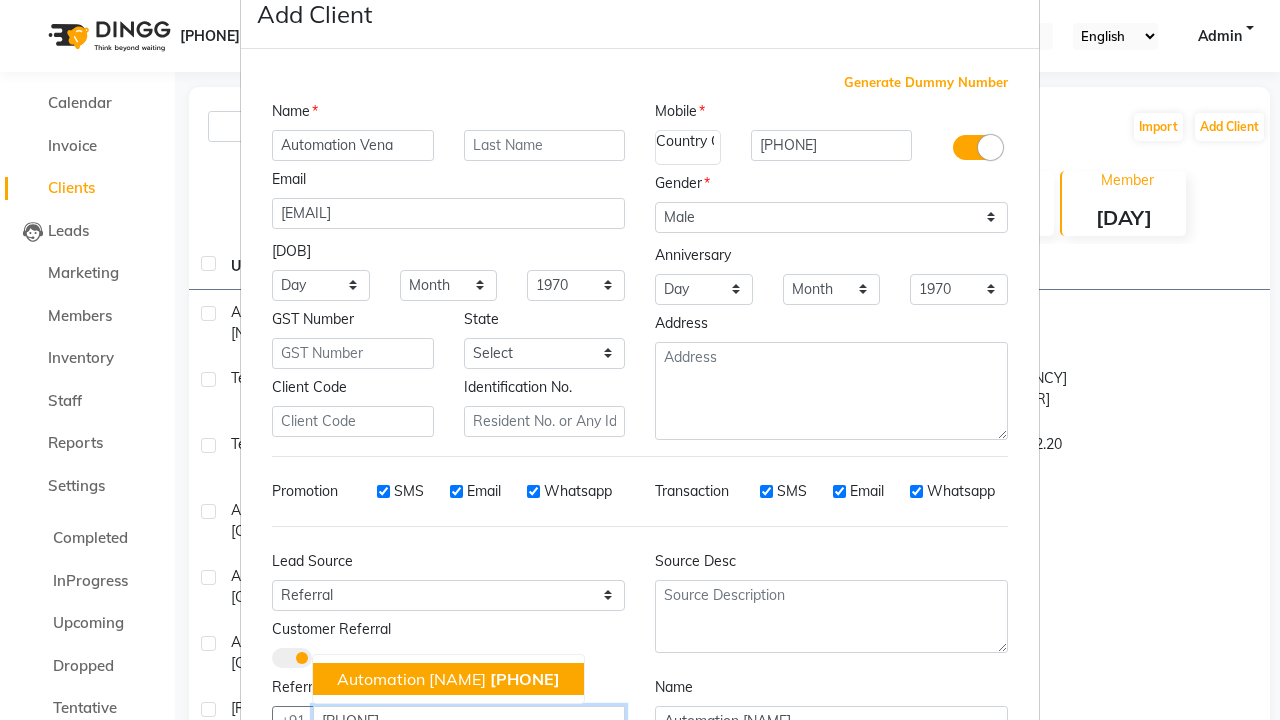 click on "Automation [NAME]" at bounding box center (411, 679) 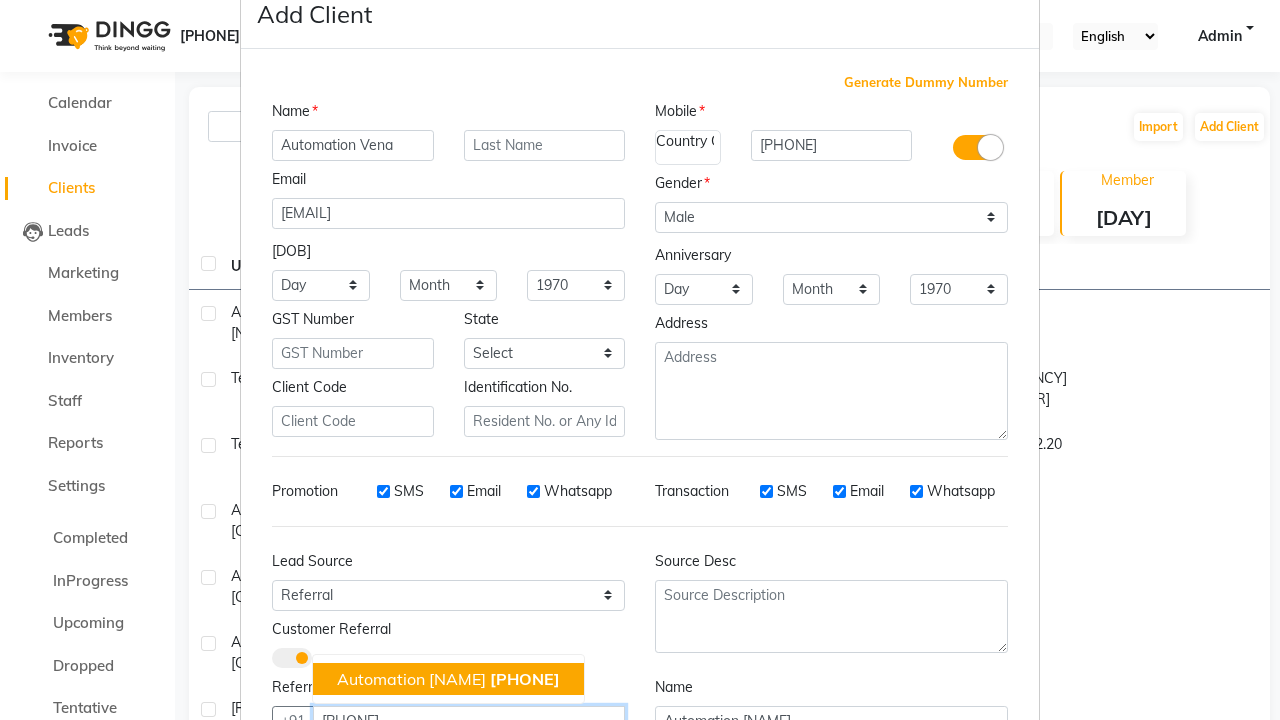 type on "[PHONE]" 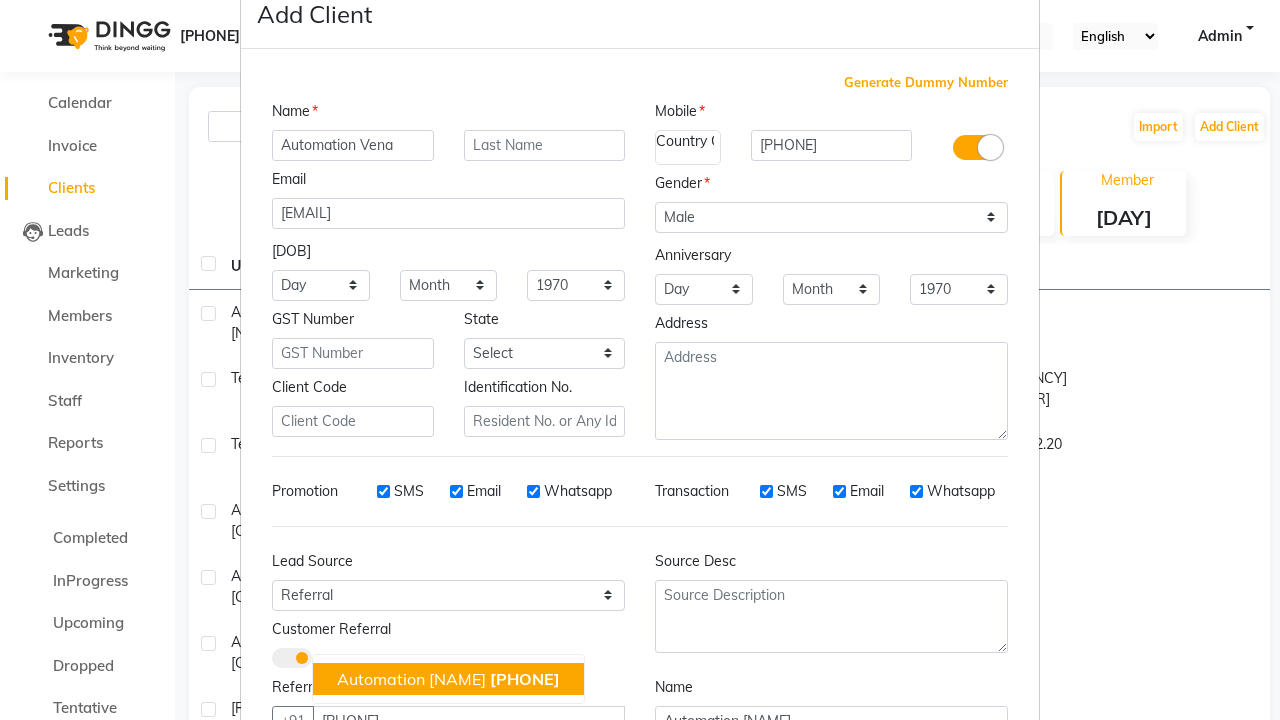 click on "Add" at bounding box center (910, 813) 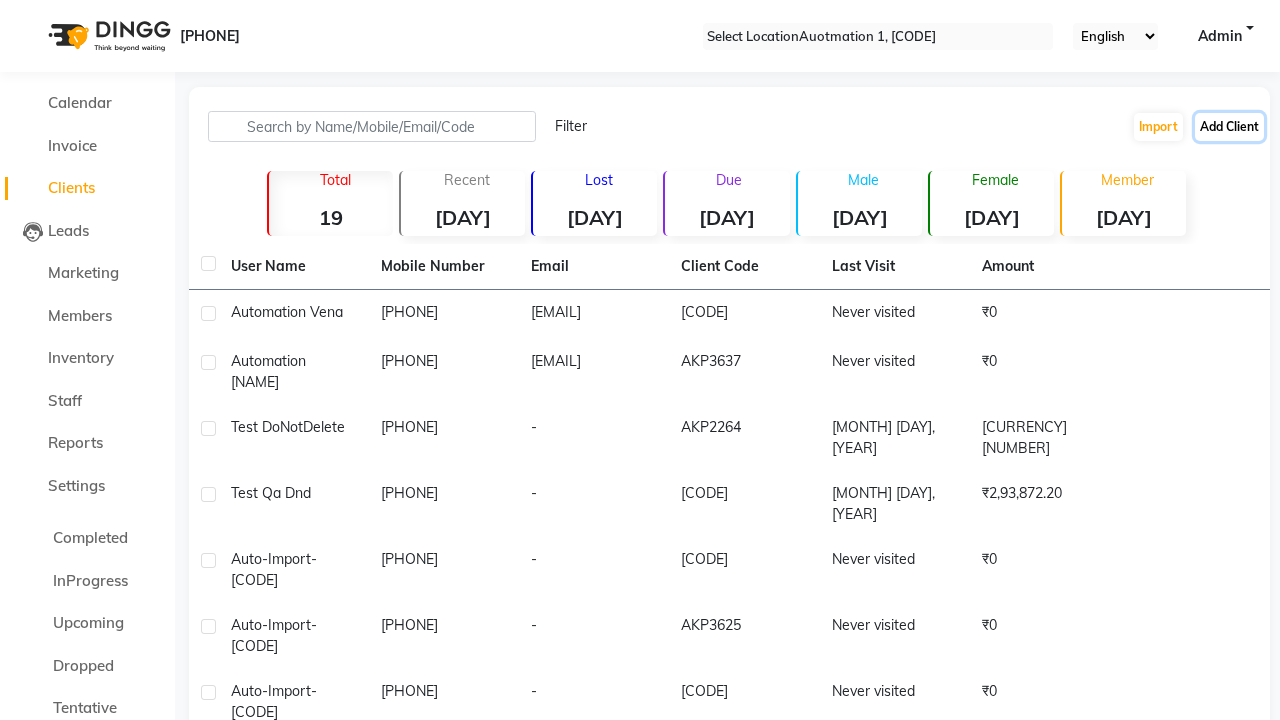 scroll, scrollTop: 196, scrollLeft: 0, axis: vertical 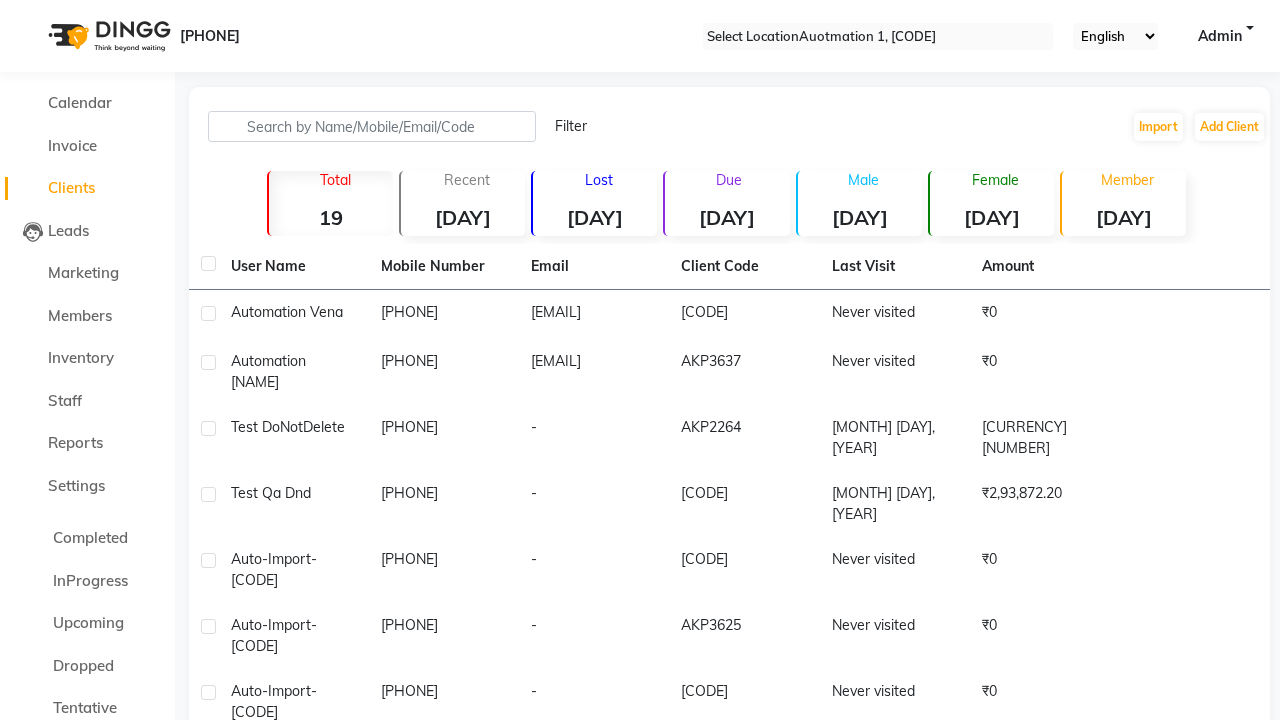 click on "Successfully created new user." at bounding box center (640, 1033) 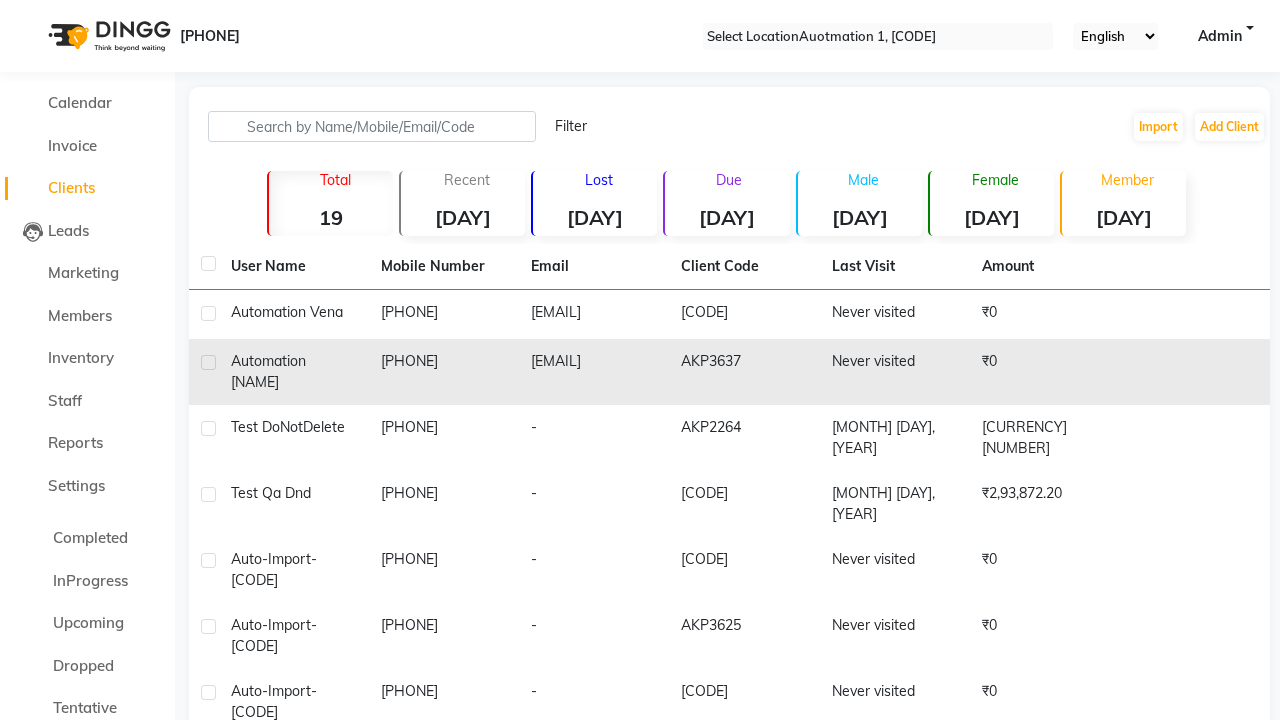 click at bounding box center [208, 362] 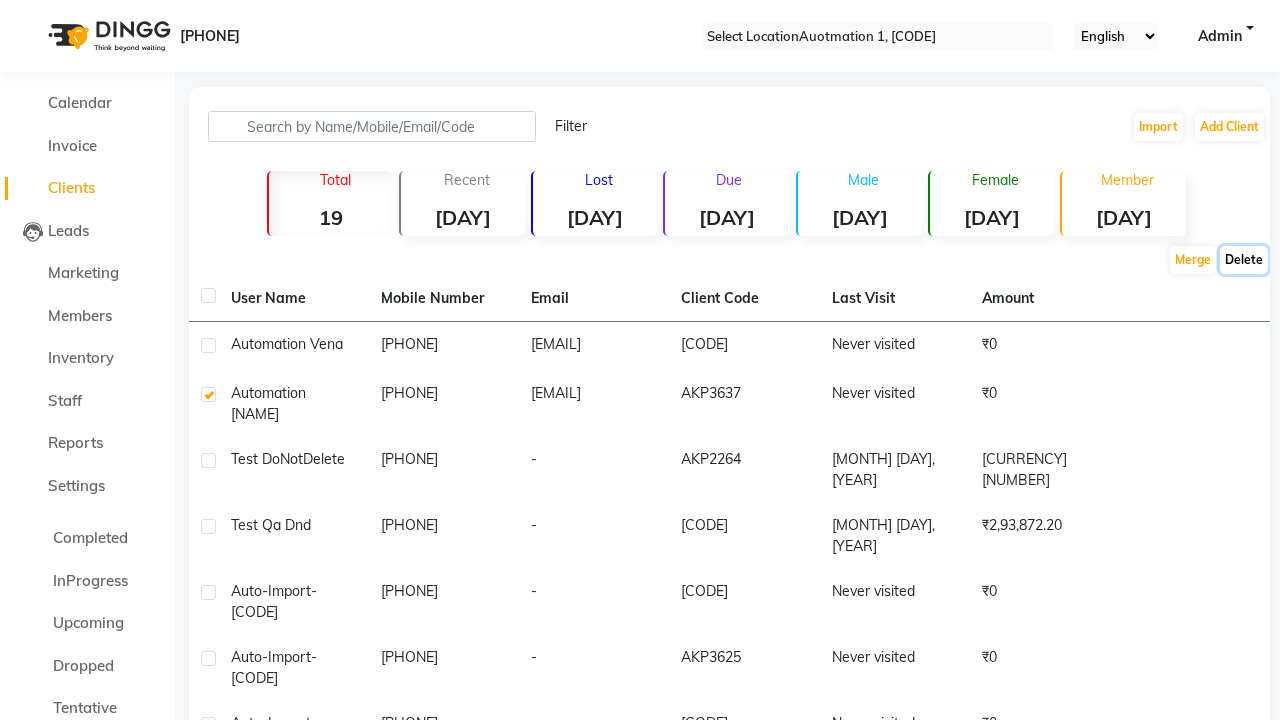 click on "Delete" at bounding box center (1193, 260) 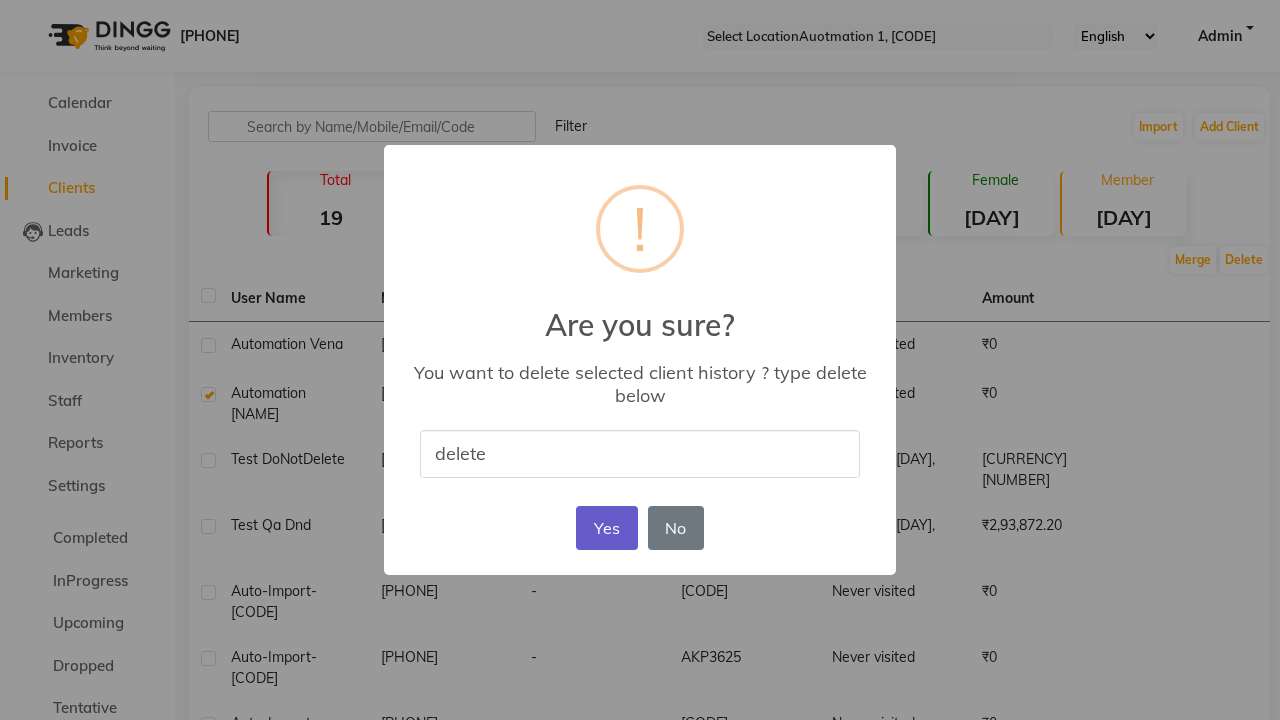 type on "delete" 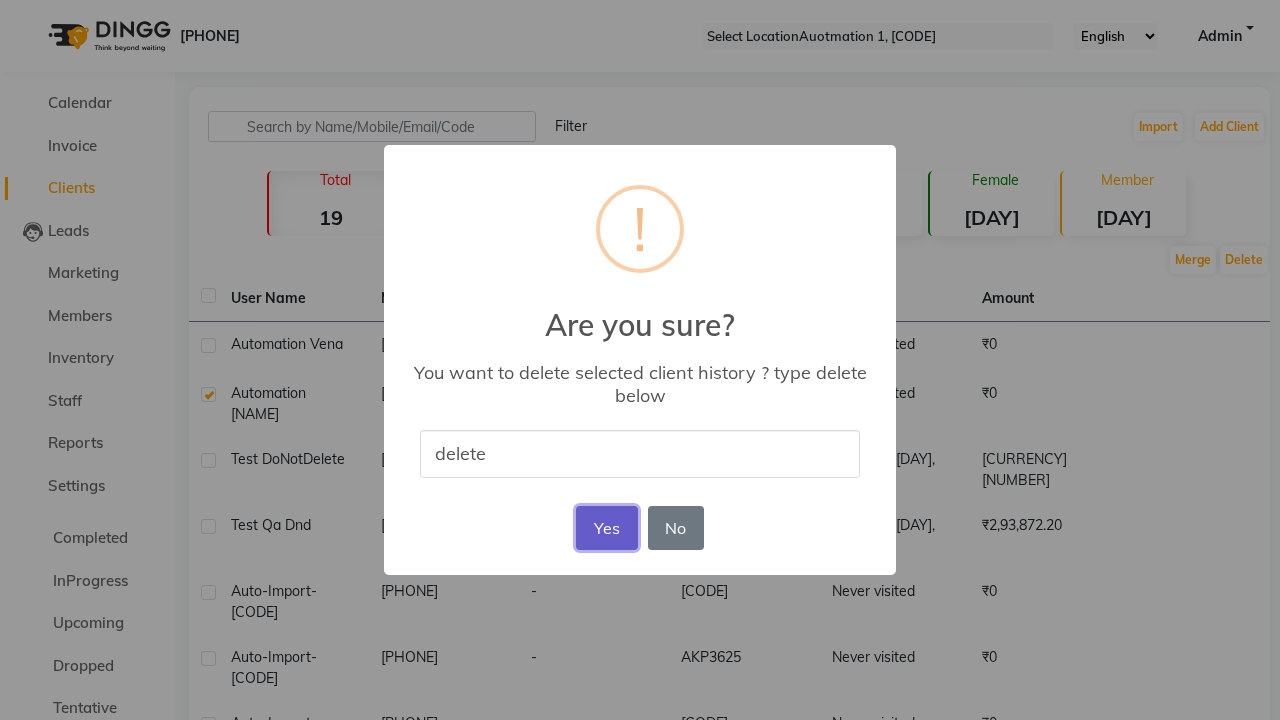 click on "Yes" at bounding box center (606, 528) 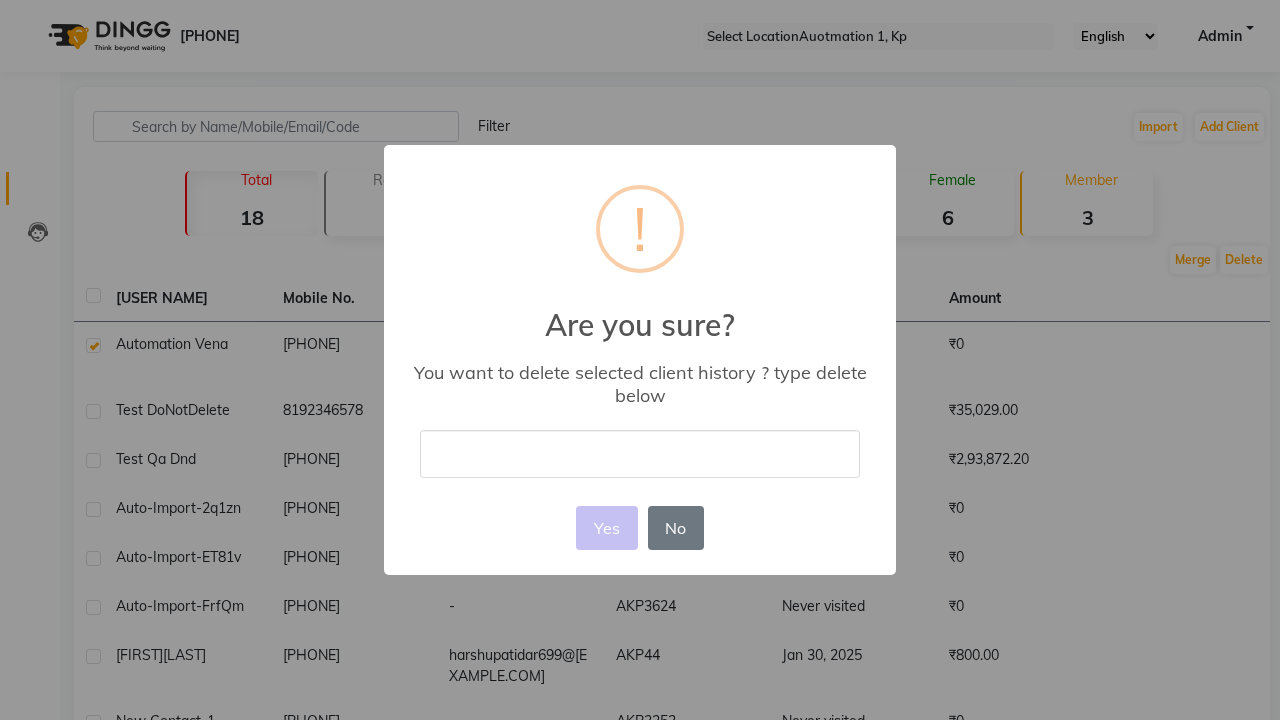 scroll, scrollTop: 0, scrollLeft: 0, axis: both 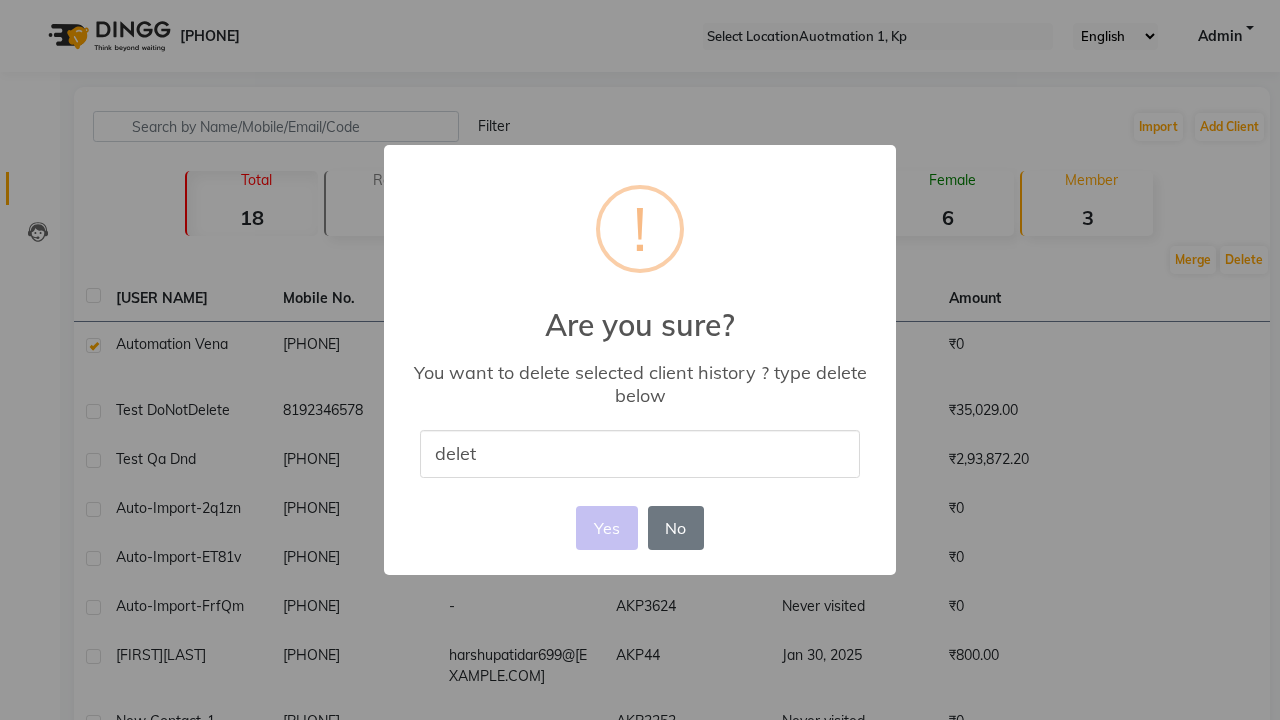 type on "delete" 